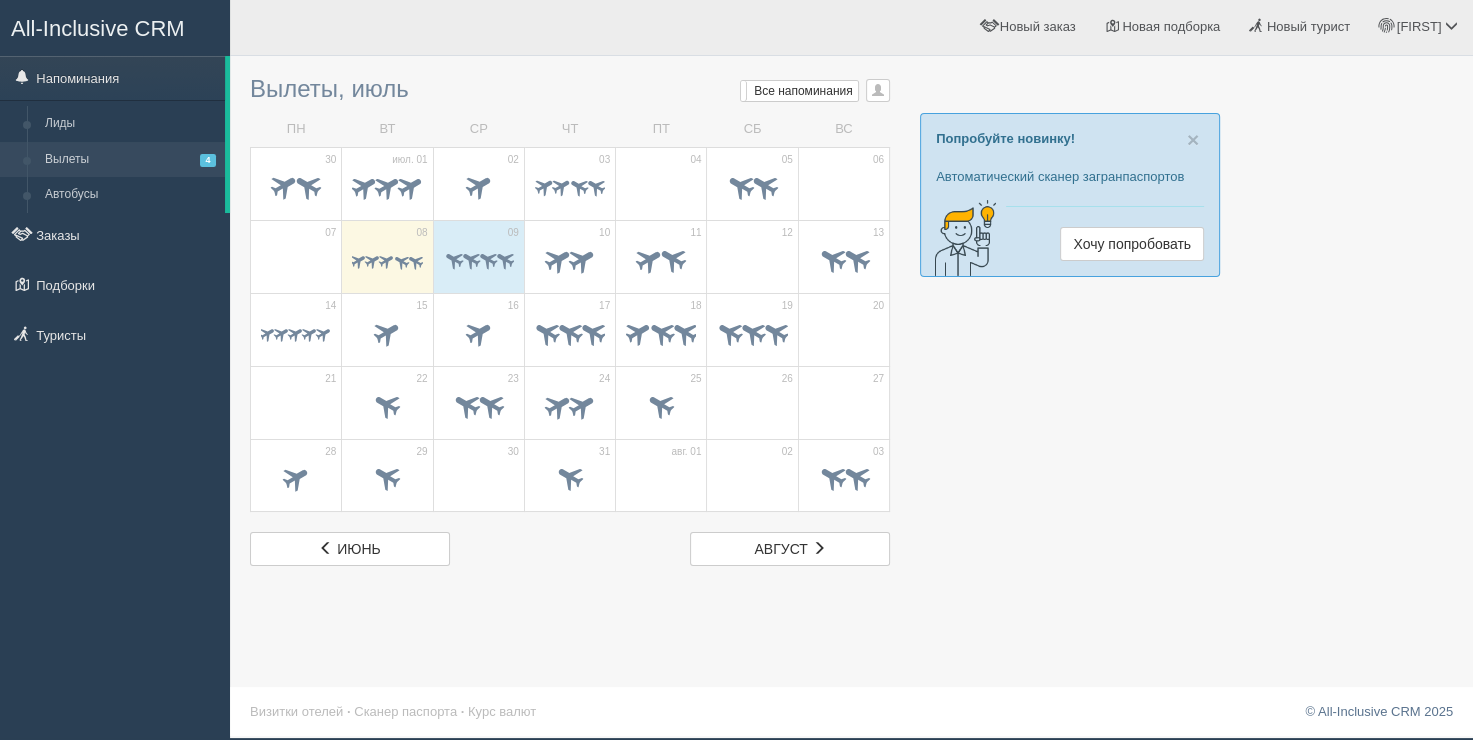 scroll, scrollTop: 2, scrollLeft: 0, axis: vertical 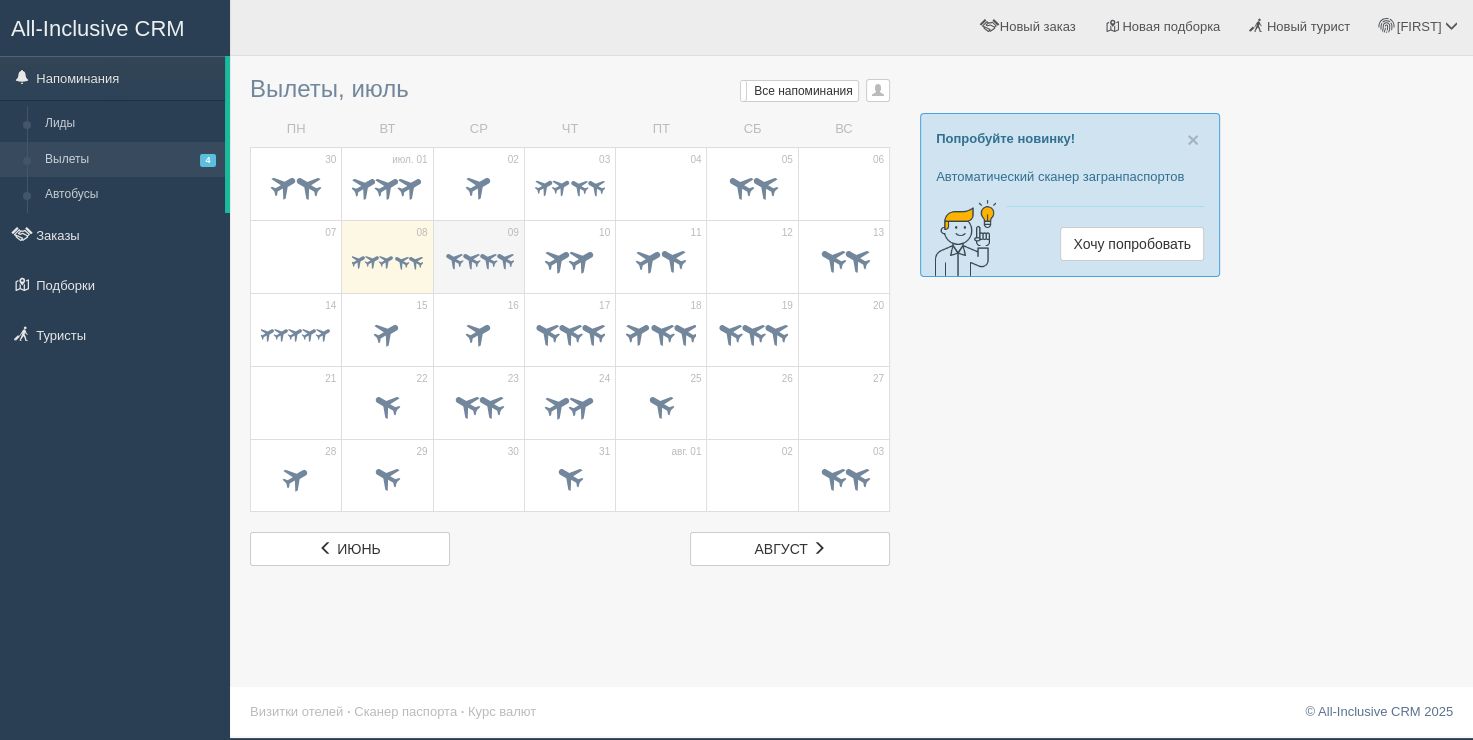 click on "09" at bounding box center [478, 256] 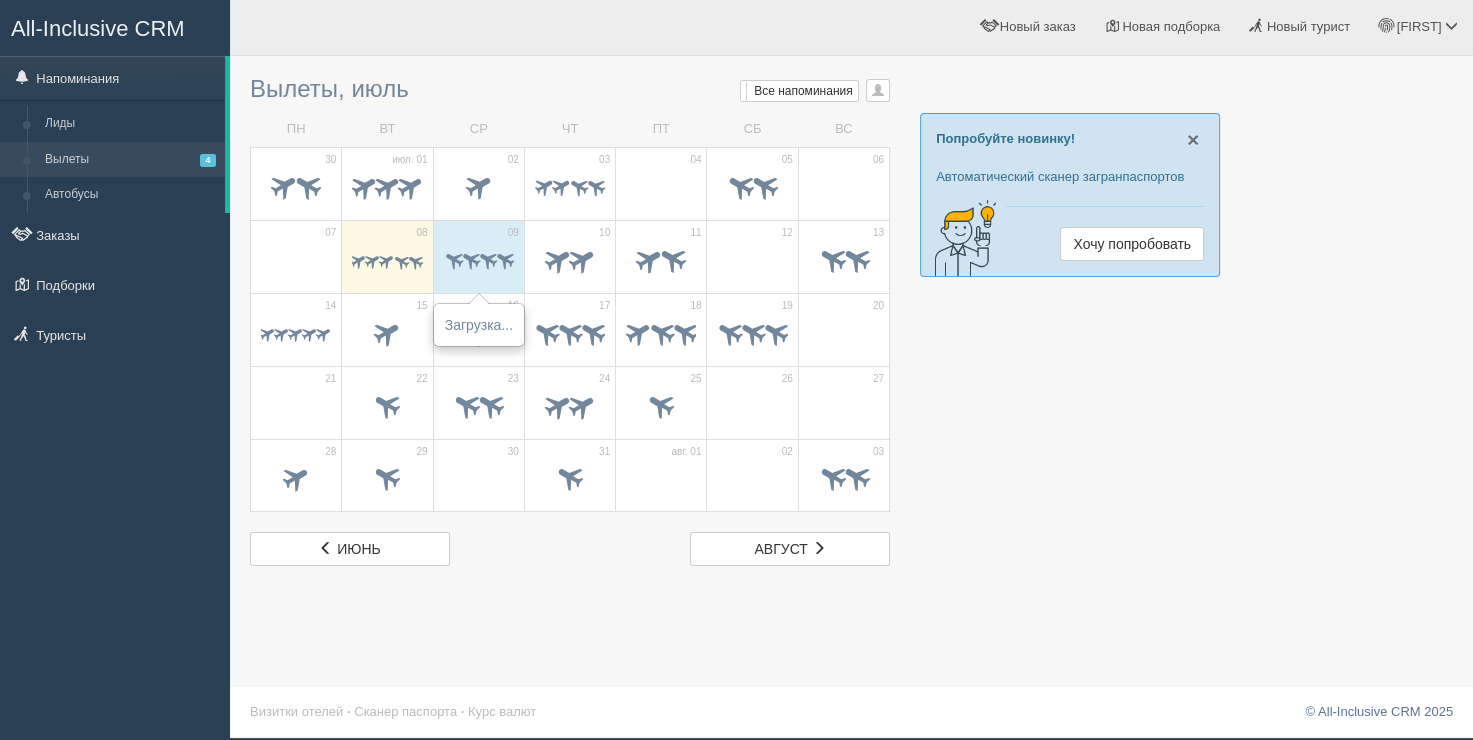 click on "×" at bounding box center [1193, 139] 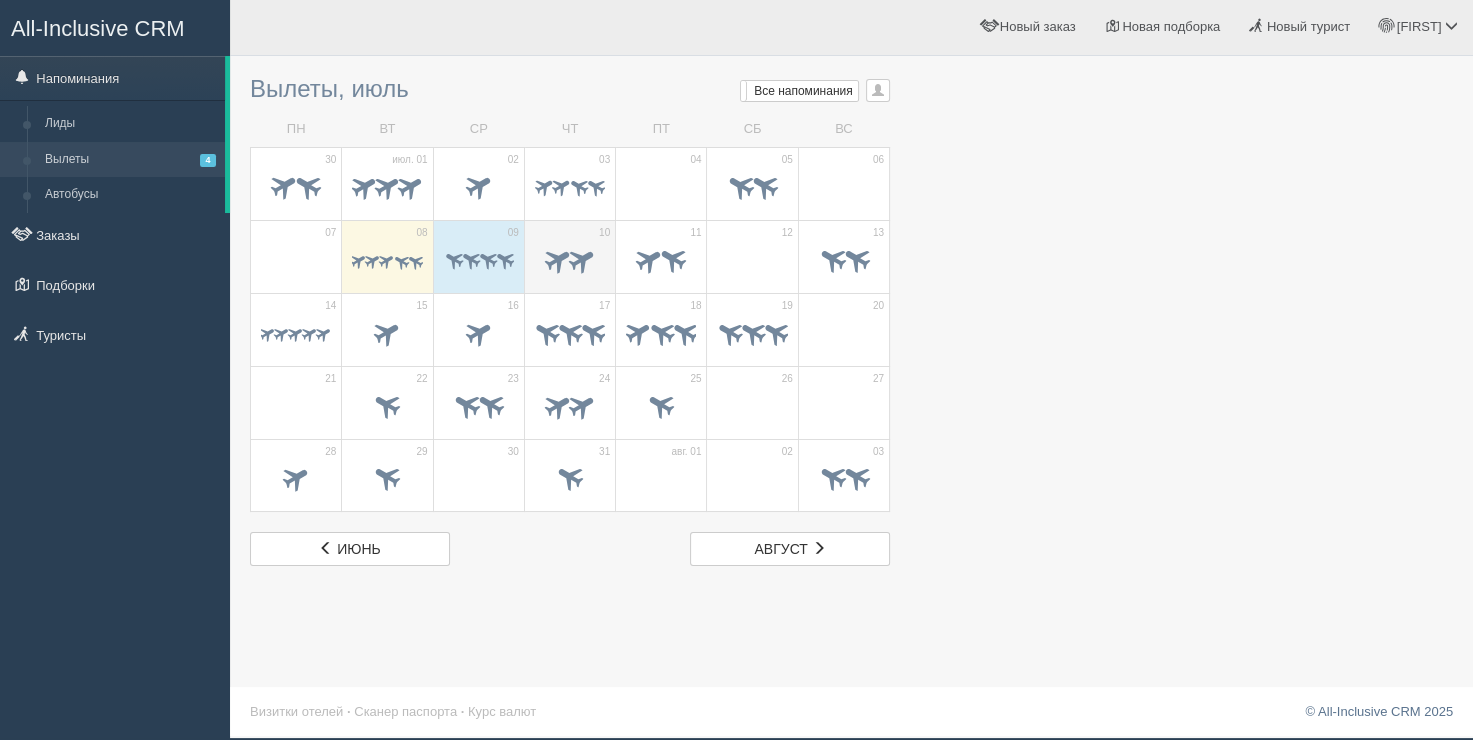 click on "10" at bounding box center (569, 183) 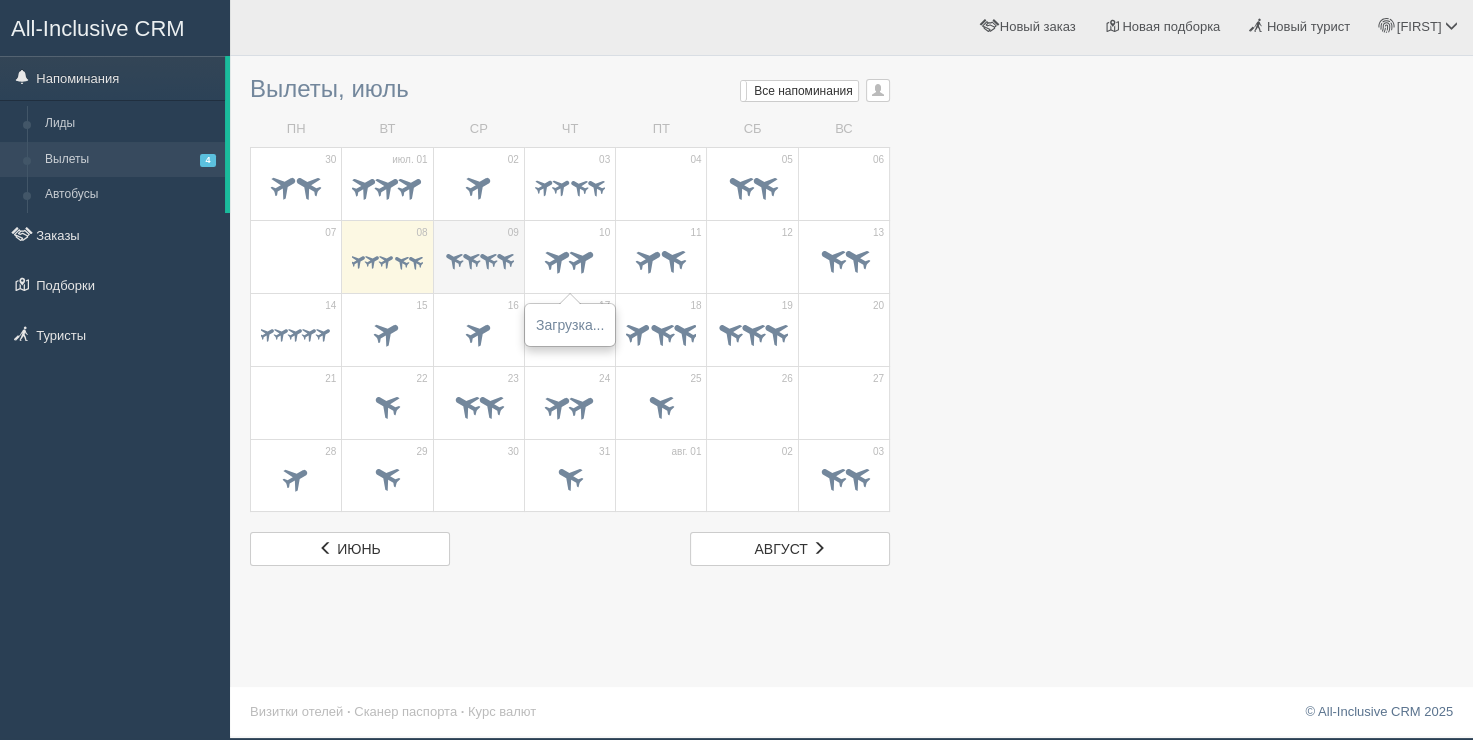 click at bounding box center (479, 262) 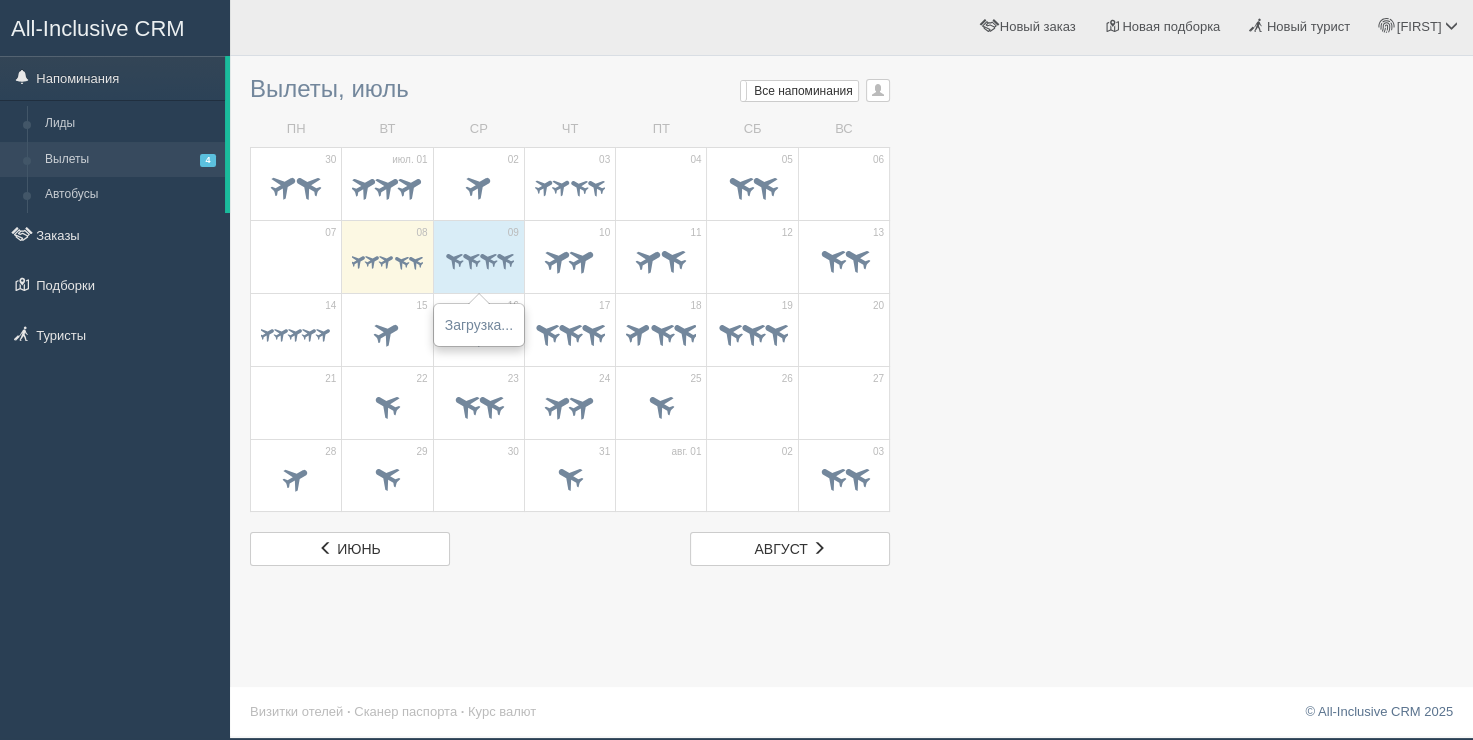 click on "СР" at bounding box center [478, 129] 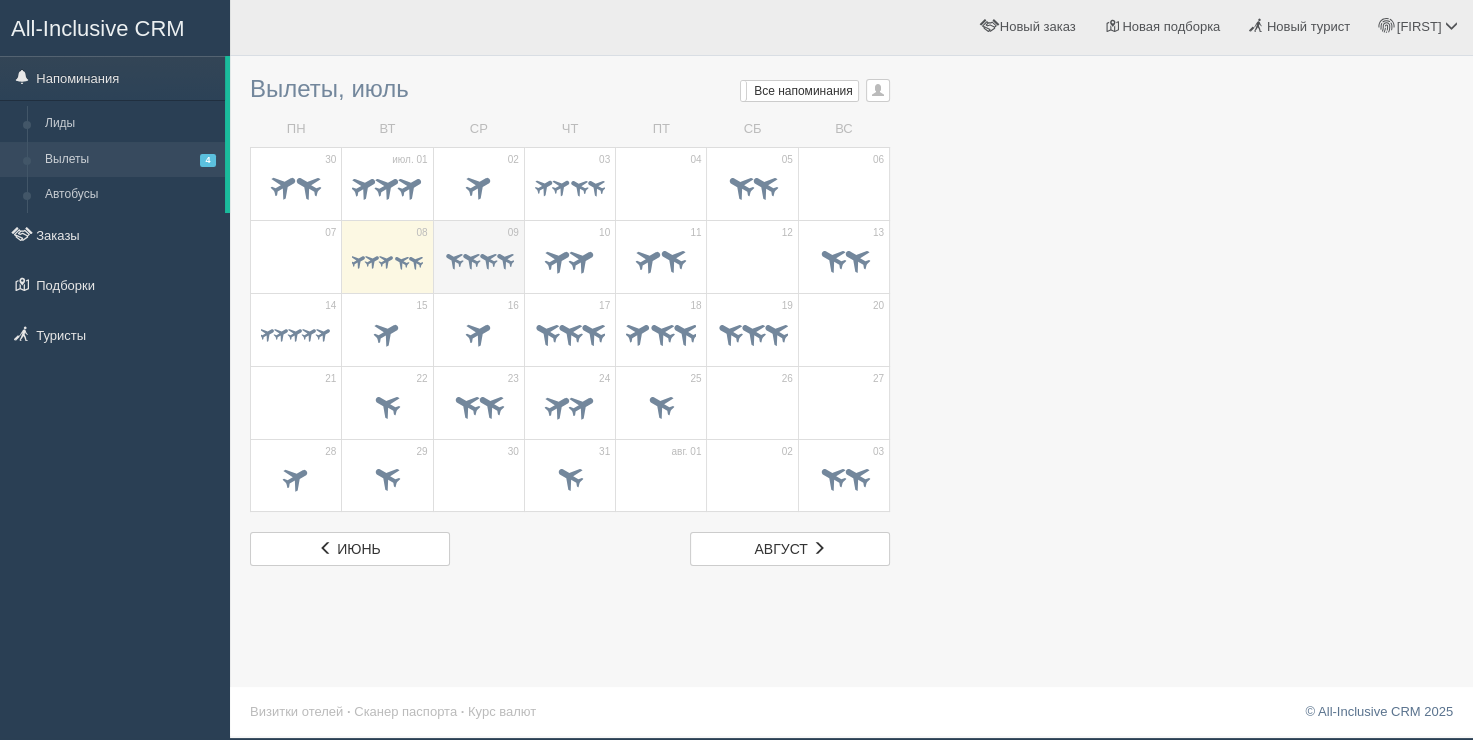 click at bounding box center [470, 259] 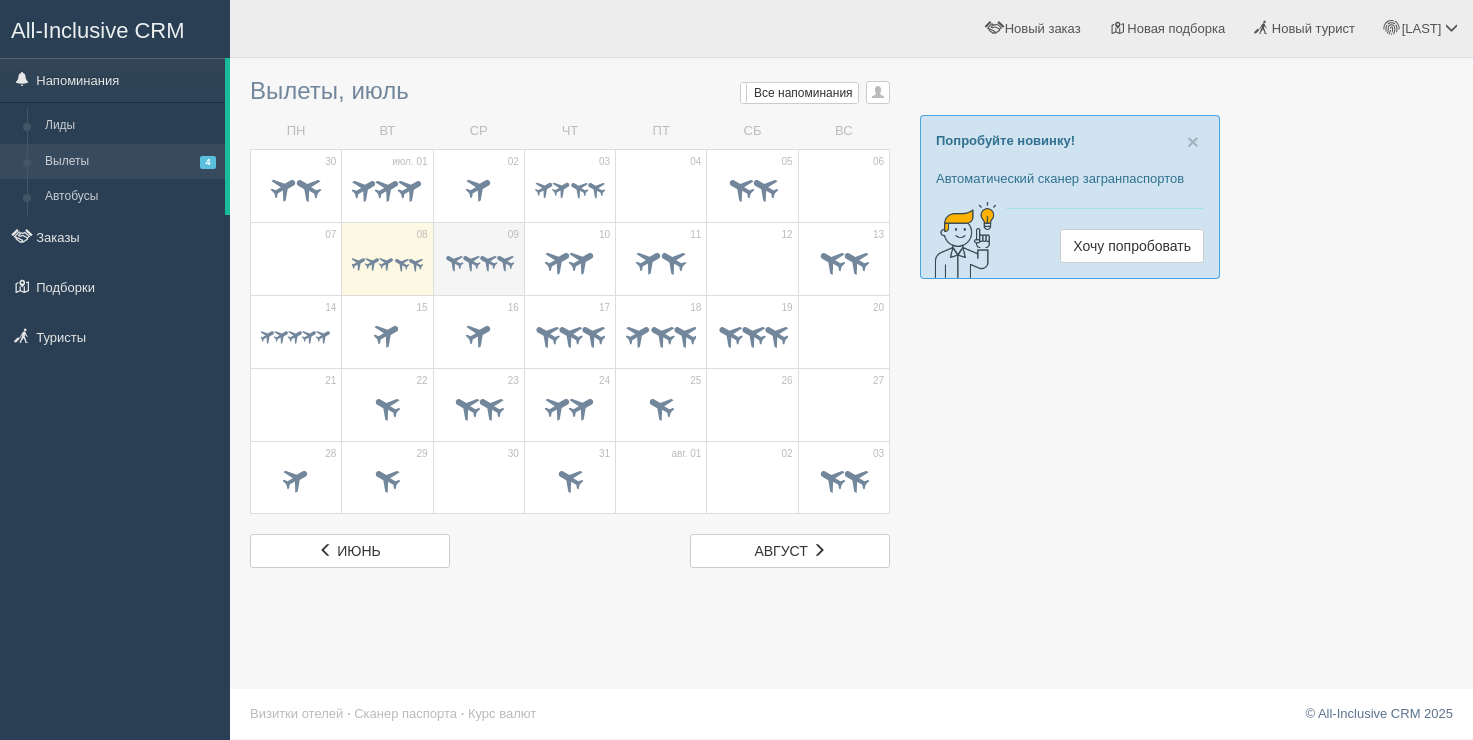 scroll, scrollTop: 0, scrollLeft: 0, axis: both 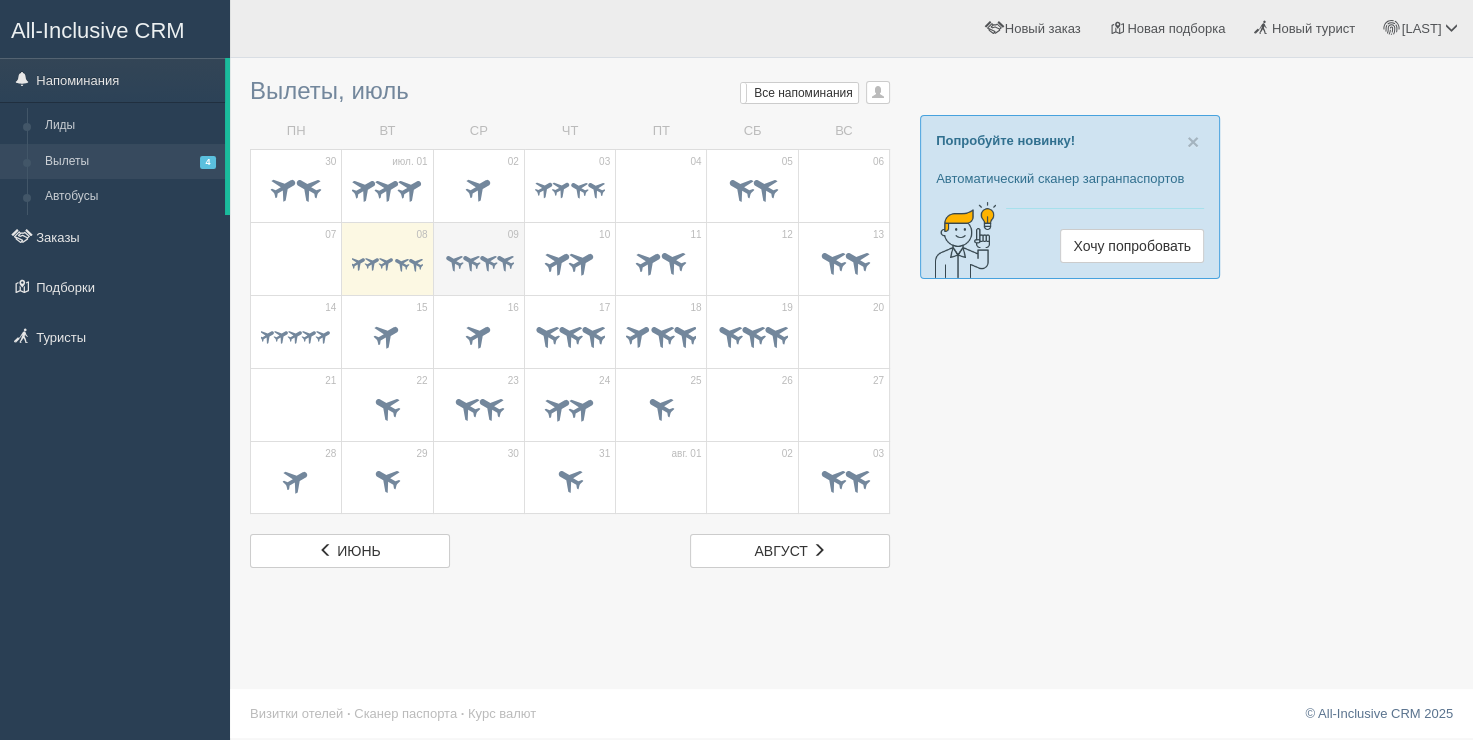 click on "09" at bounding box center [478, 258] 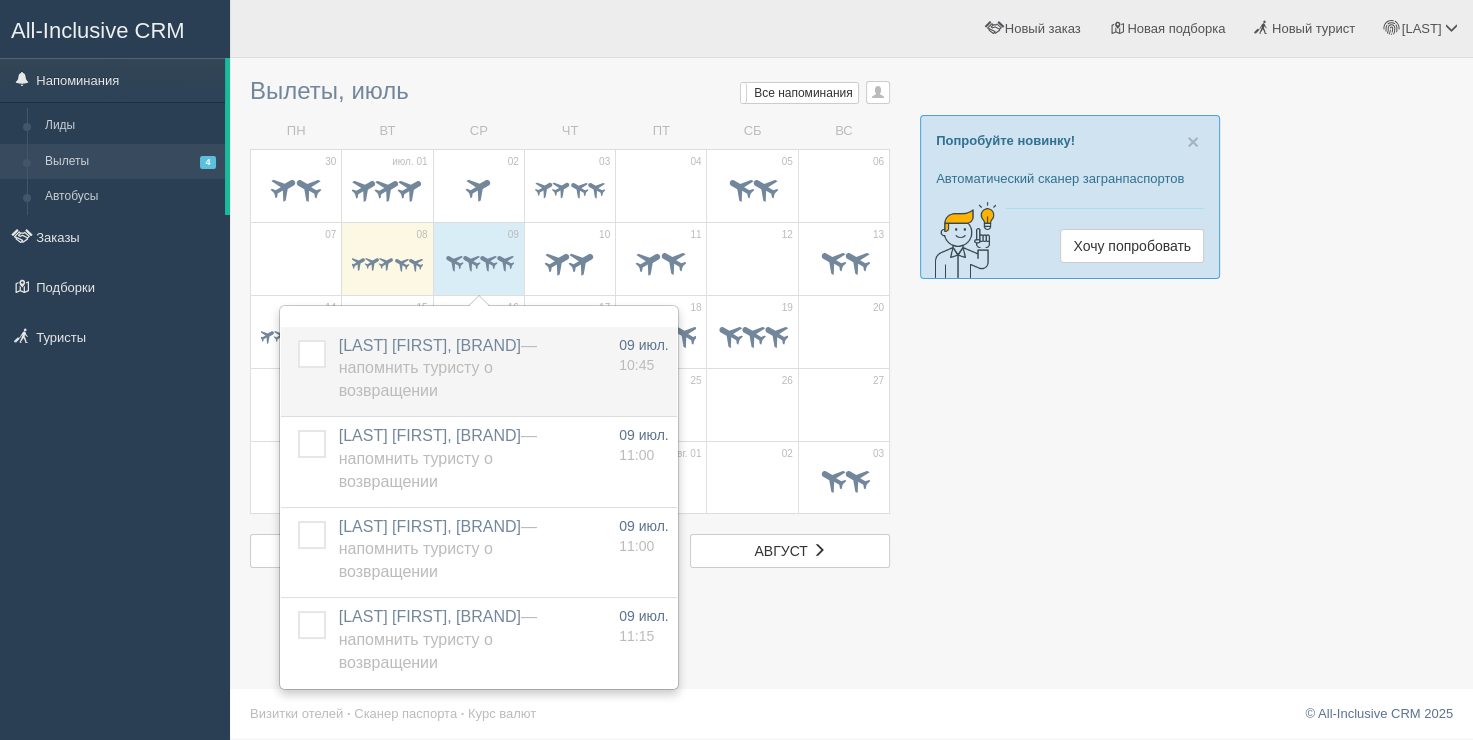 click at bounding box center [298, 340] 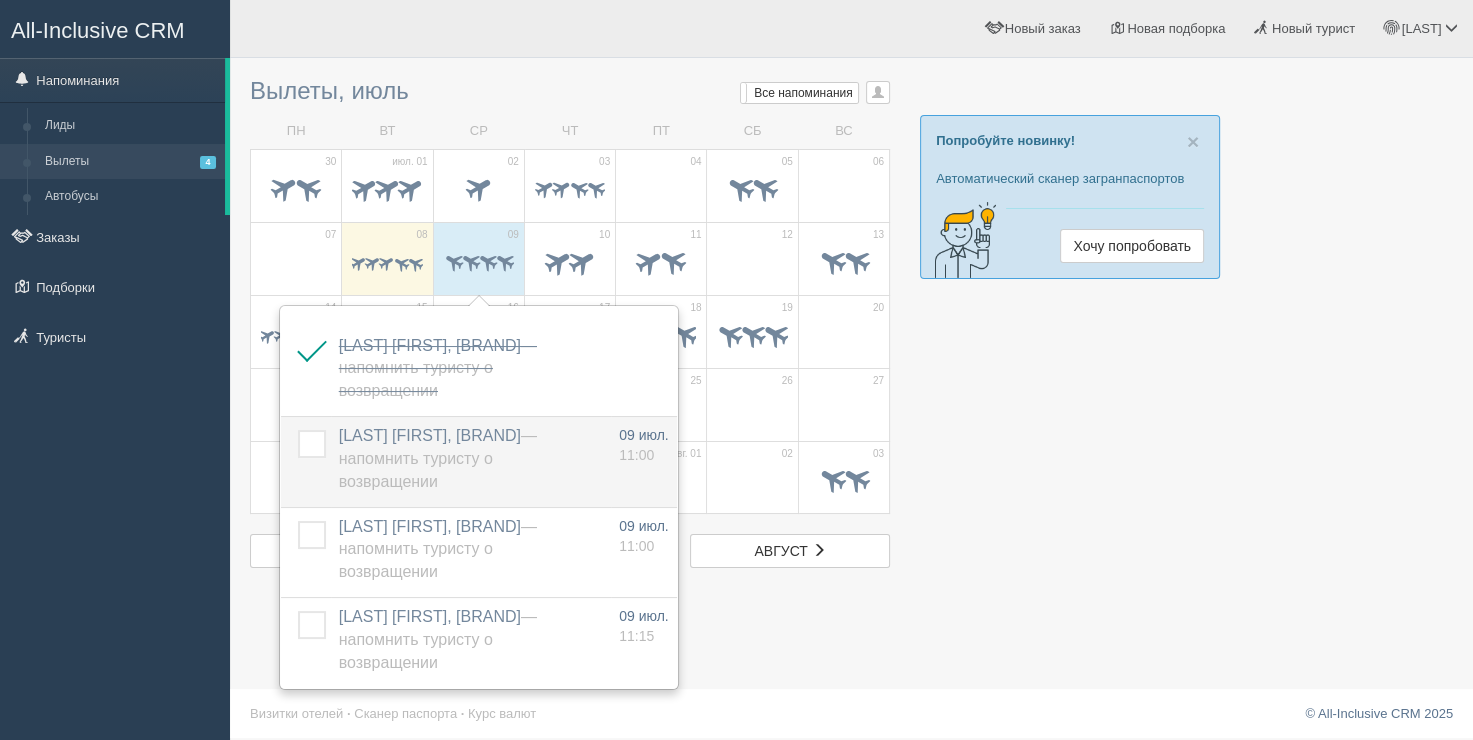 drag, startPoint x: 311, startPoint y: 447, endPoint x: 303, endPoint y: 526, distance: 79.40403 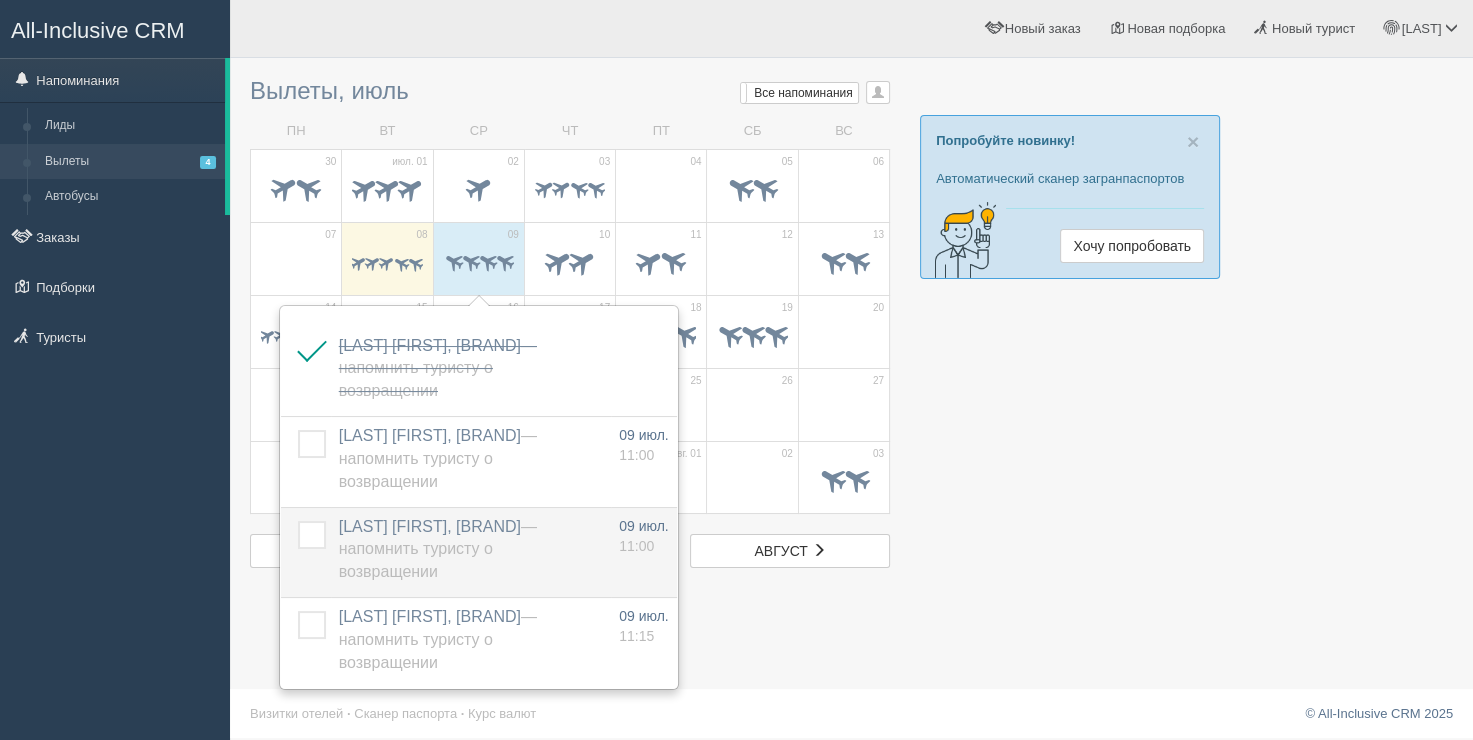 click at bounding box center (298, 430) 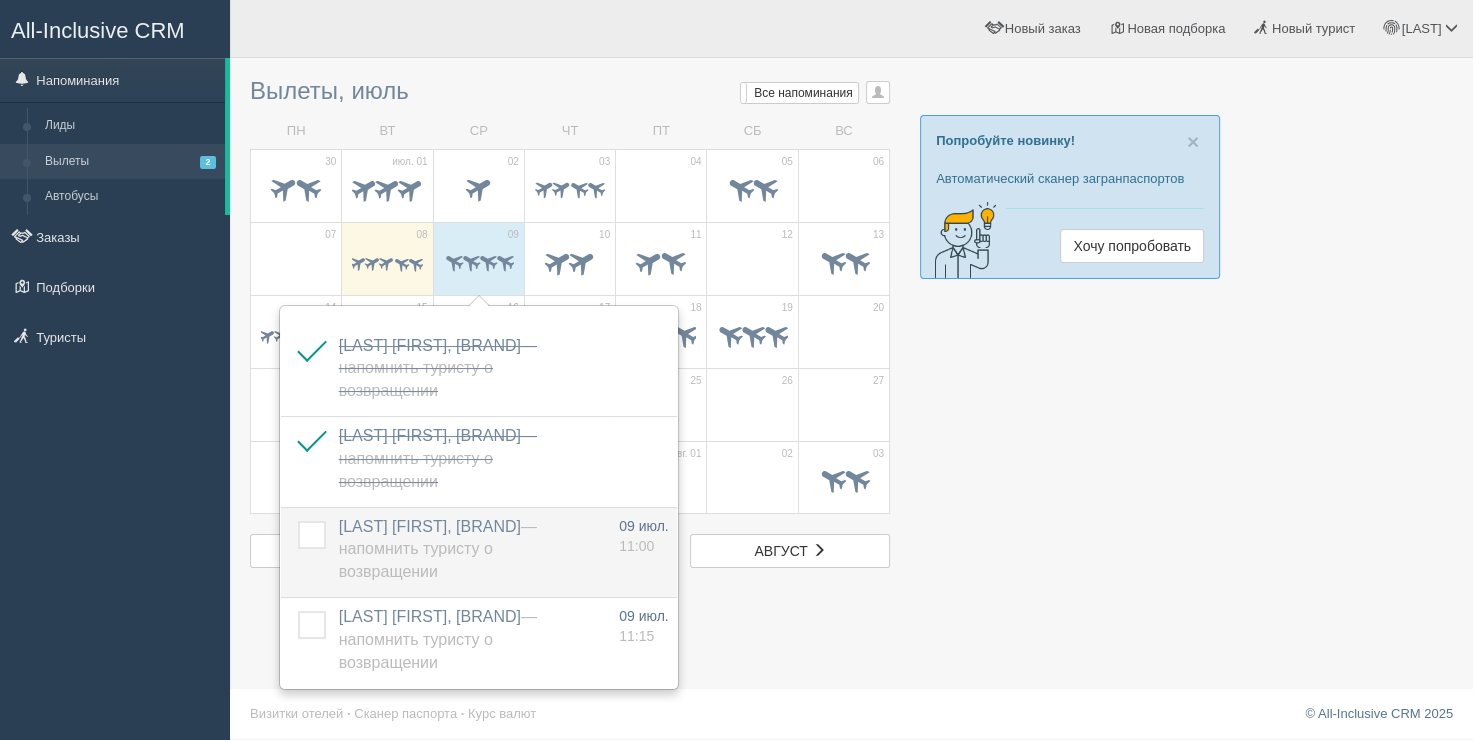 click at bounding box center (298, 521) 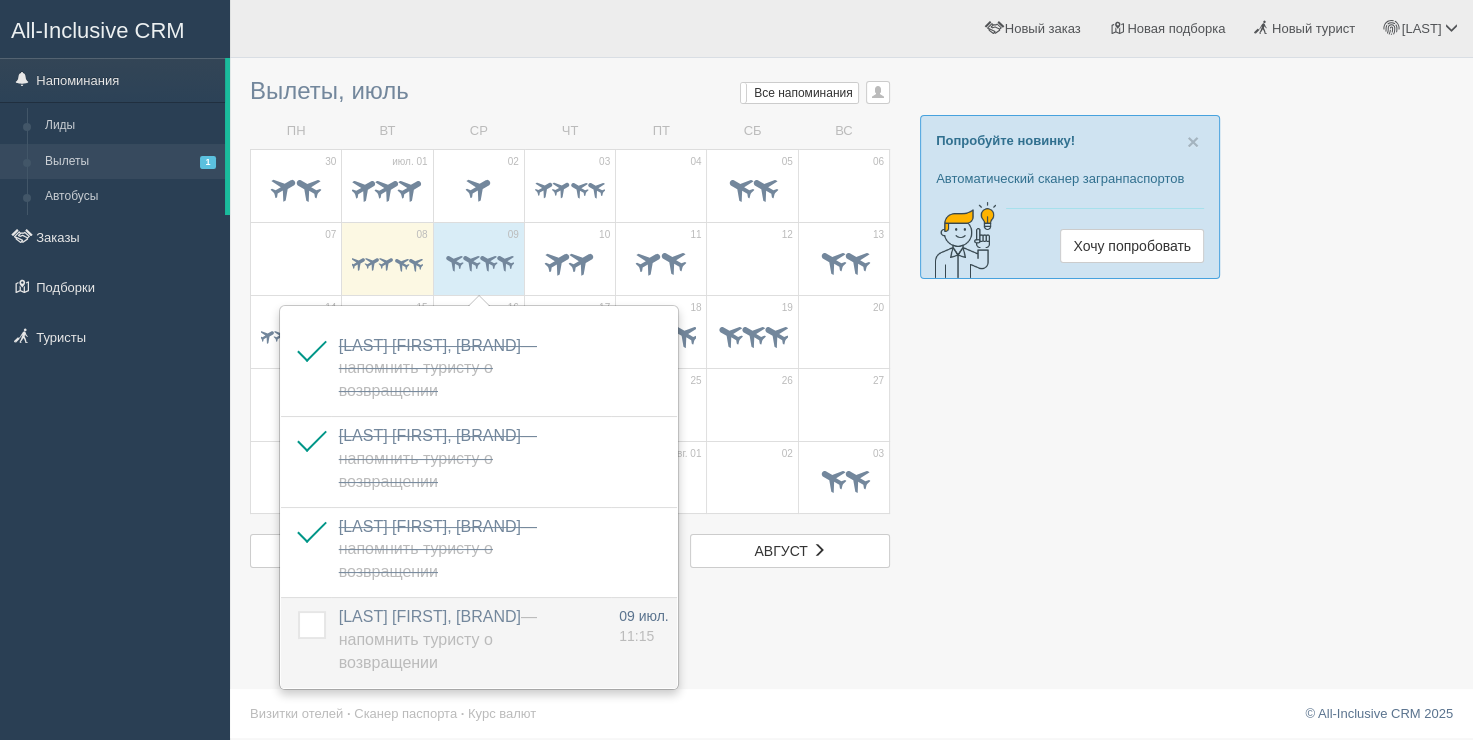click at bounding box center [298, 611] 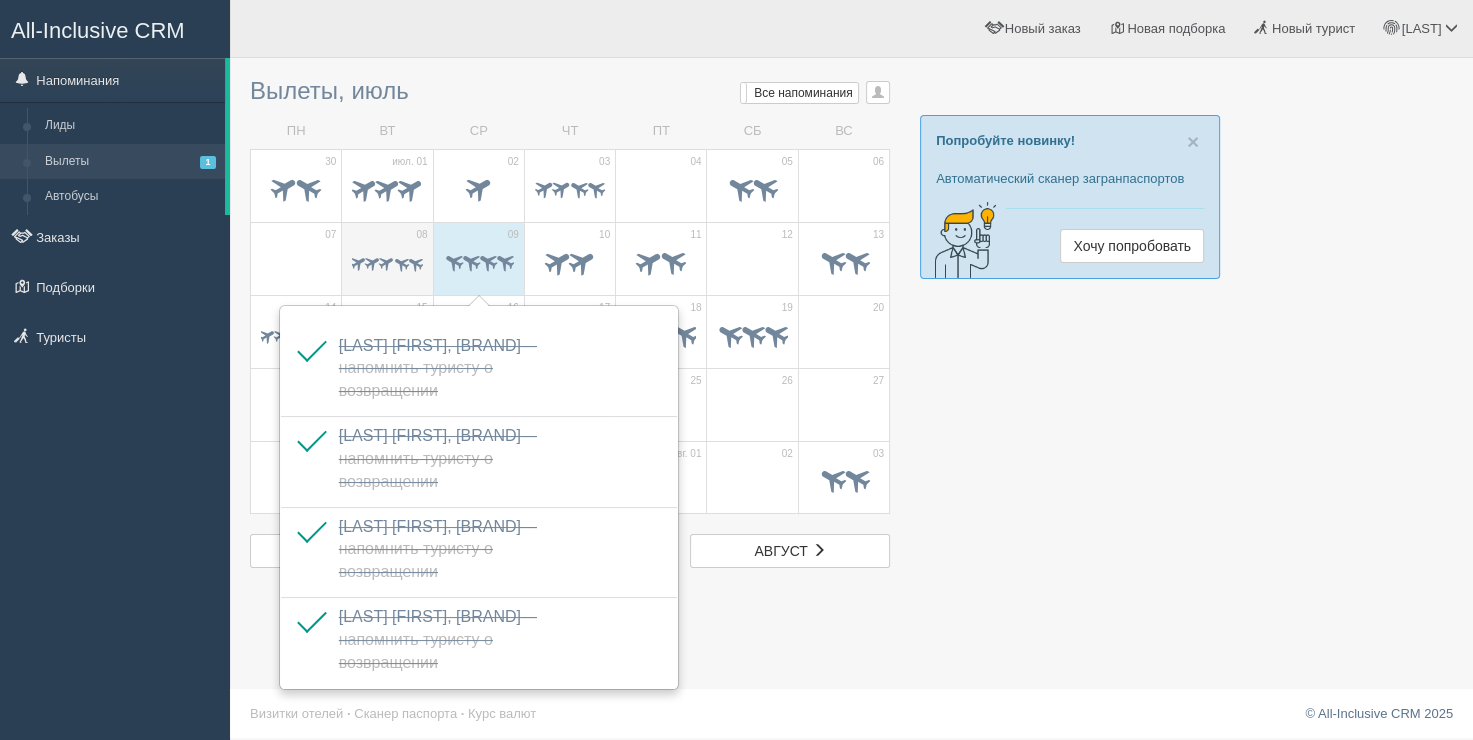 click on "08" at bounding box center [387, 258] 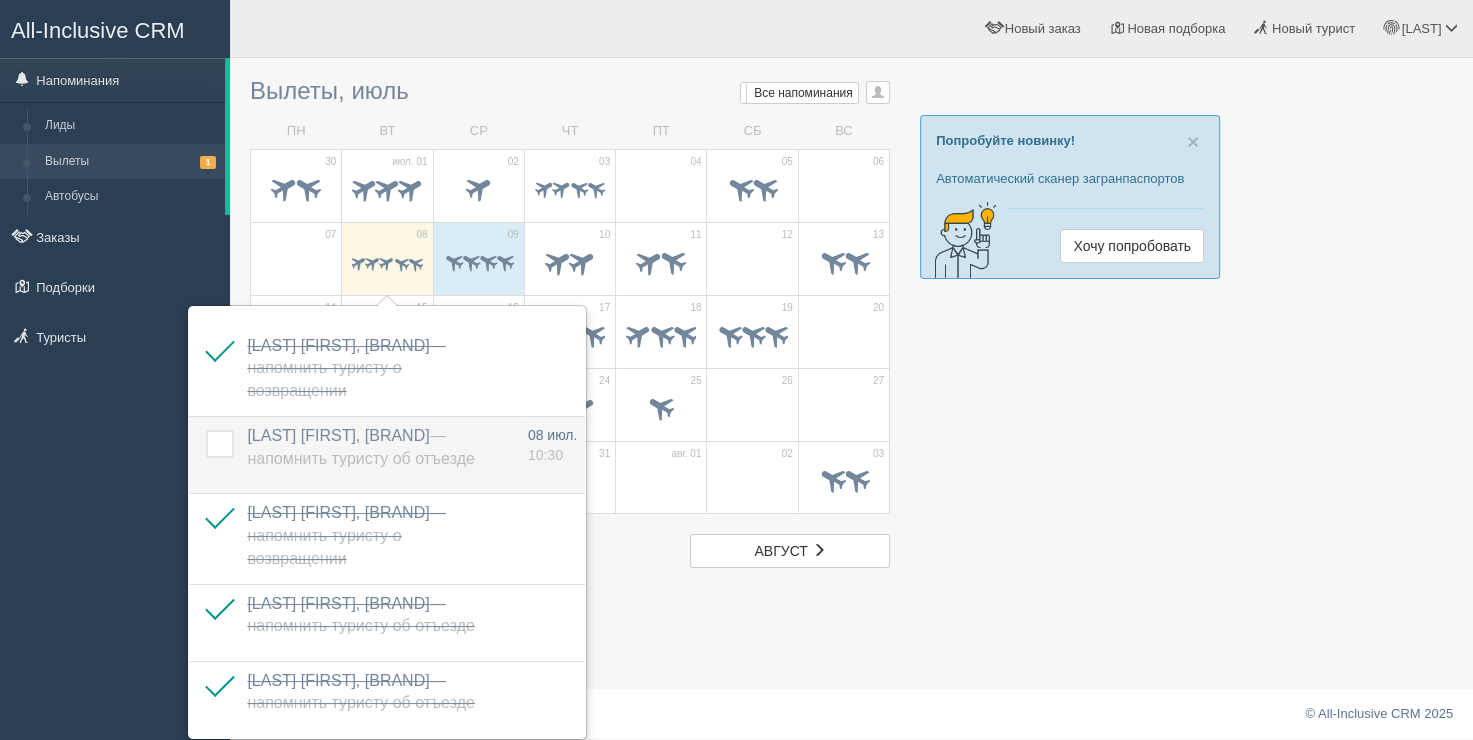 click at bounding box center (206, 430) 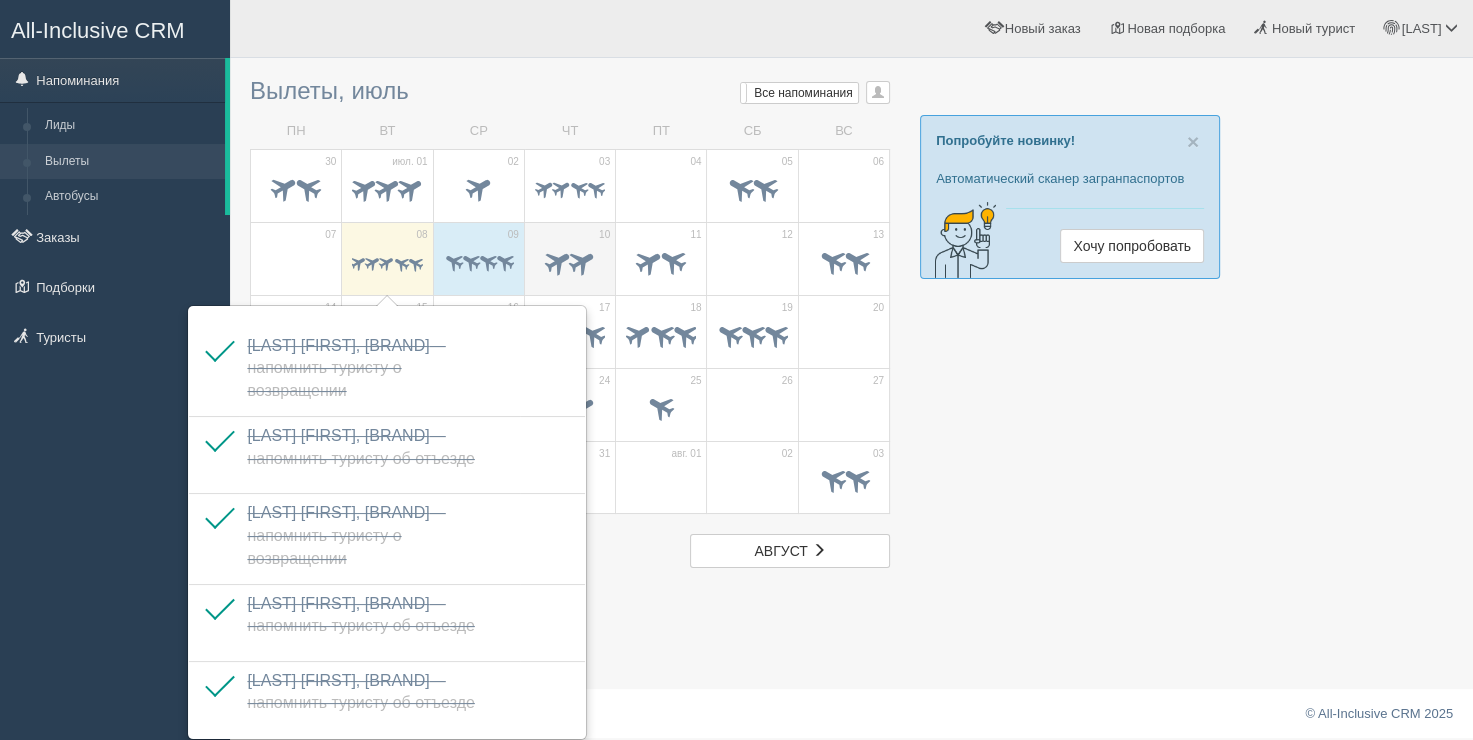 click at bounding box center (558, 260) 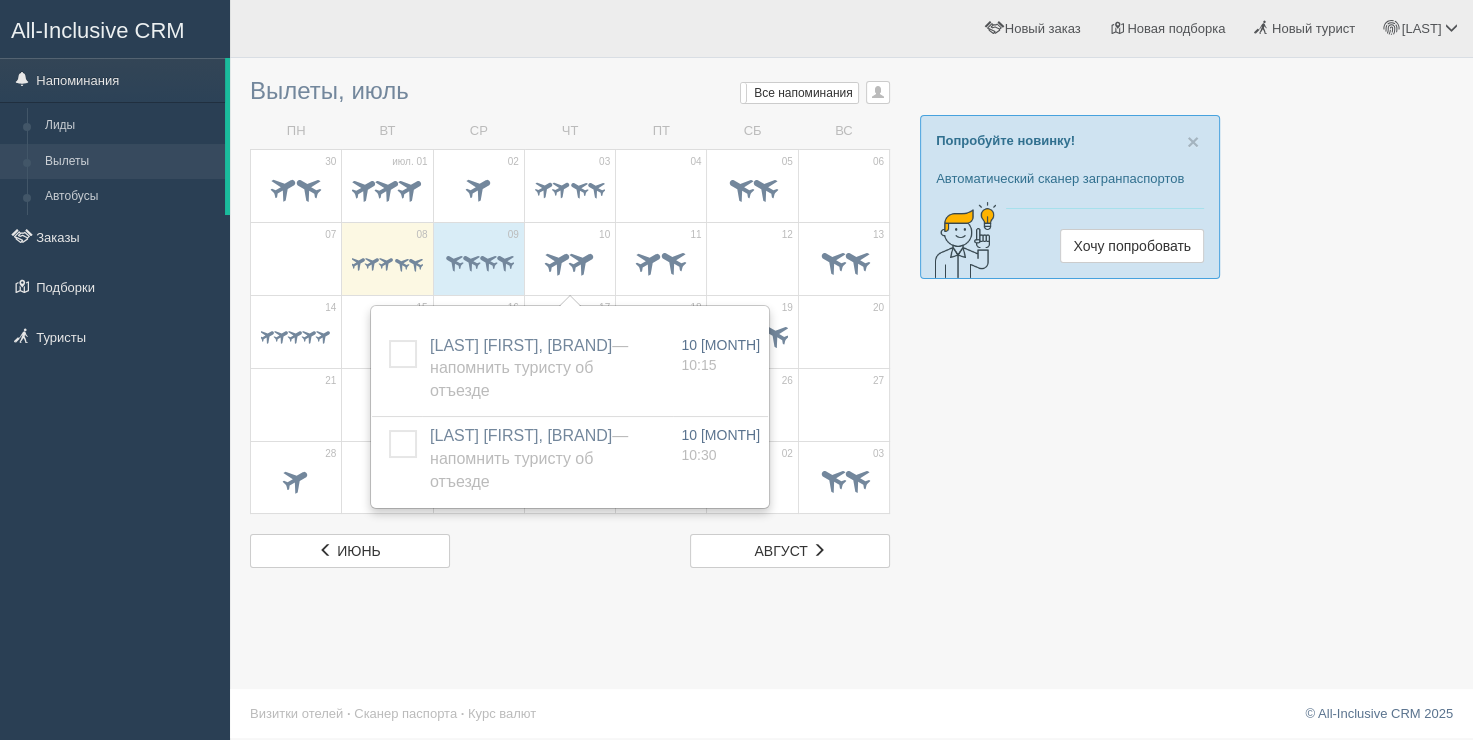 click on "Ринат
Мой профиль
Моя аналитика
Для туристов
Помощь
Выход" at bounding box center (1038, 28) 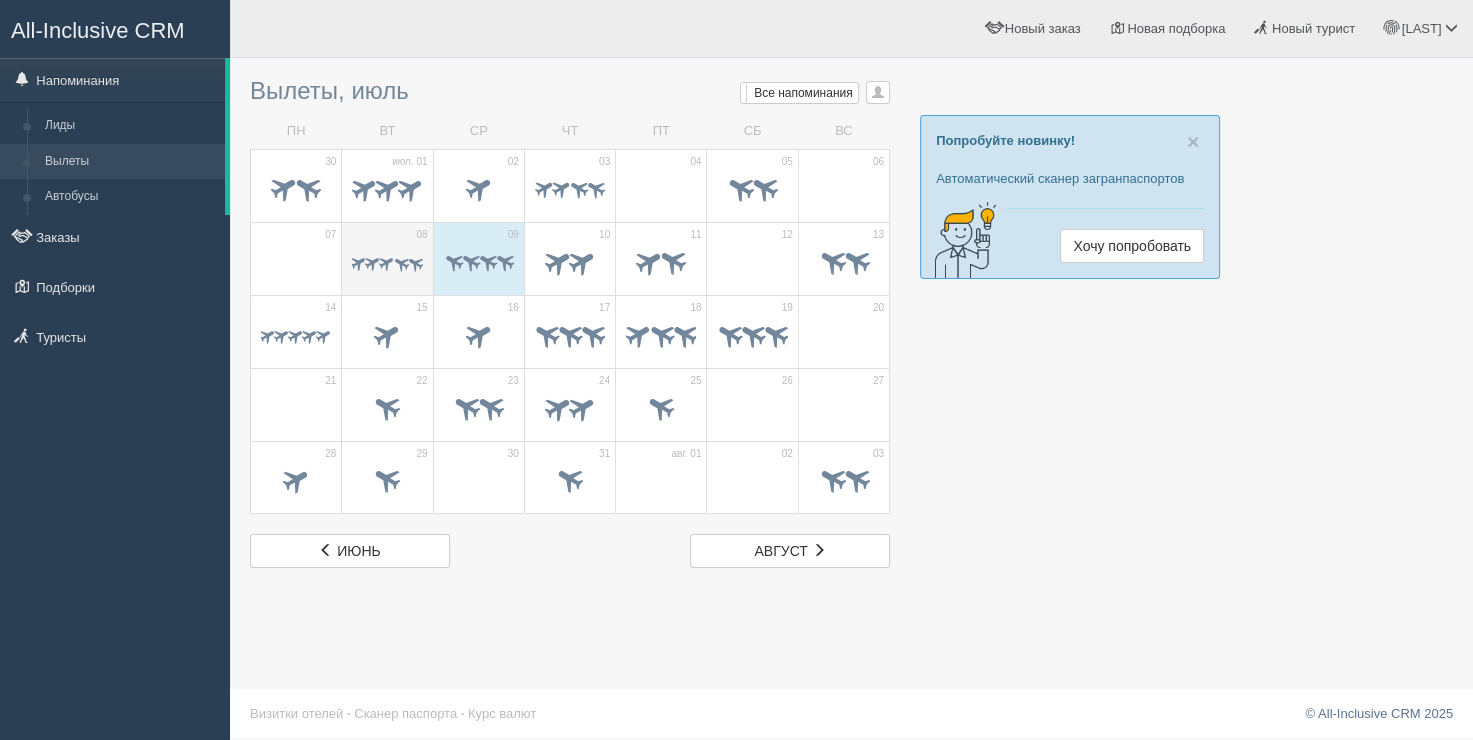 click at bounding box center [387, 264] 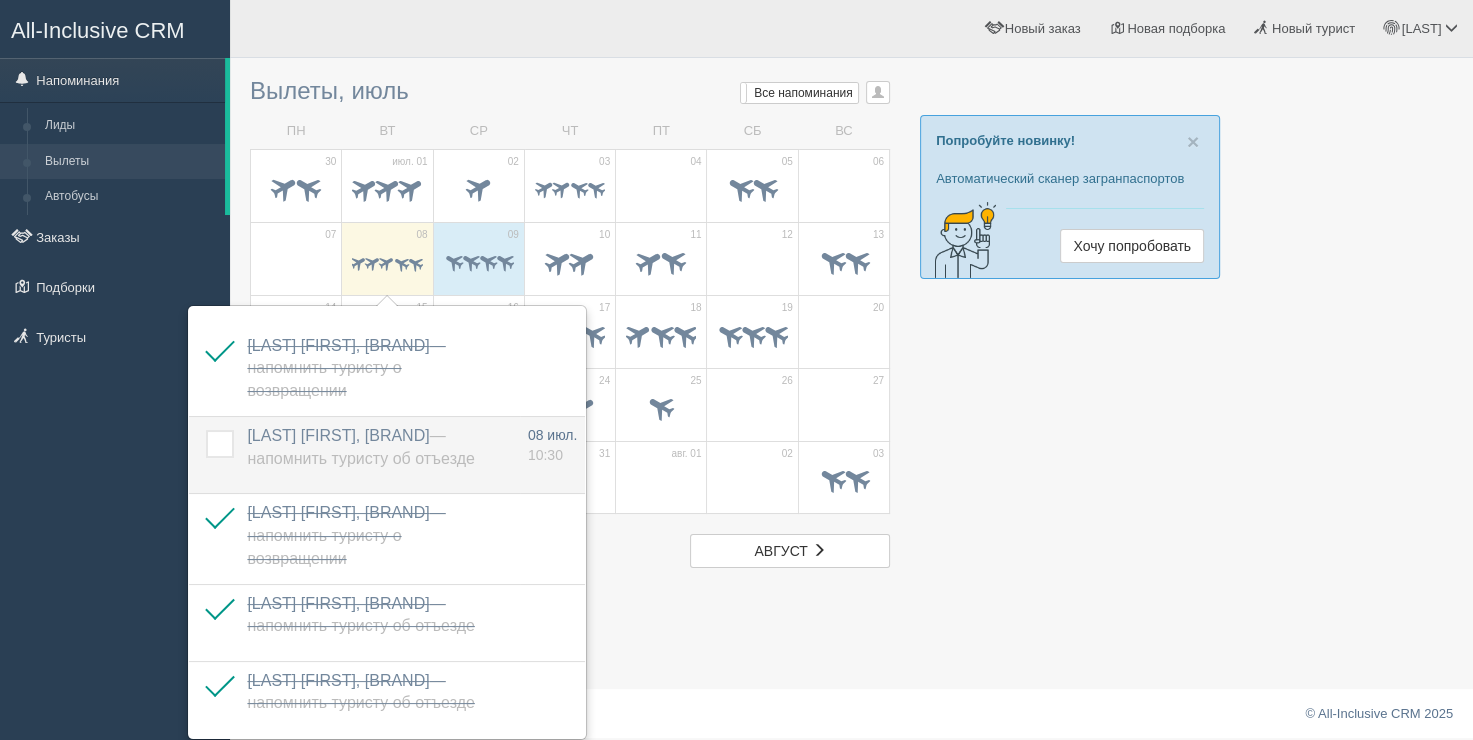 drag, startPoint x: 398, startPoint y: 104, endPoint x: 245, endPoint y: 440, distance: 369.19507 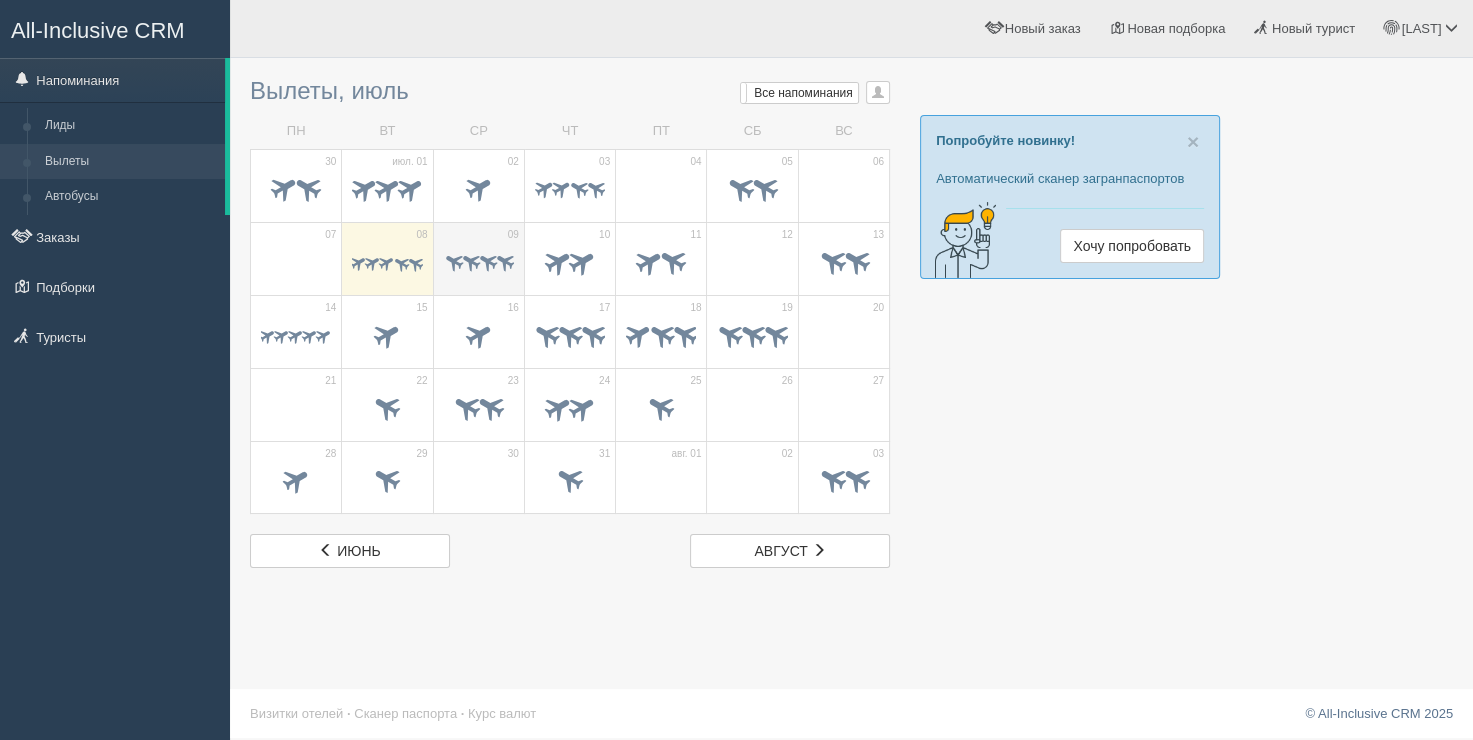 click on "09" at bounding box center (478, 258) 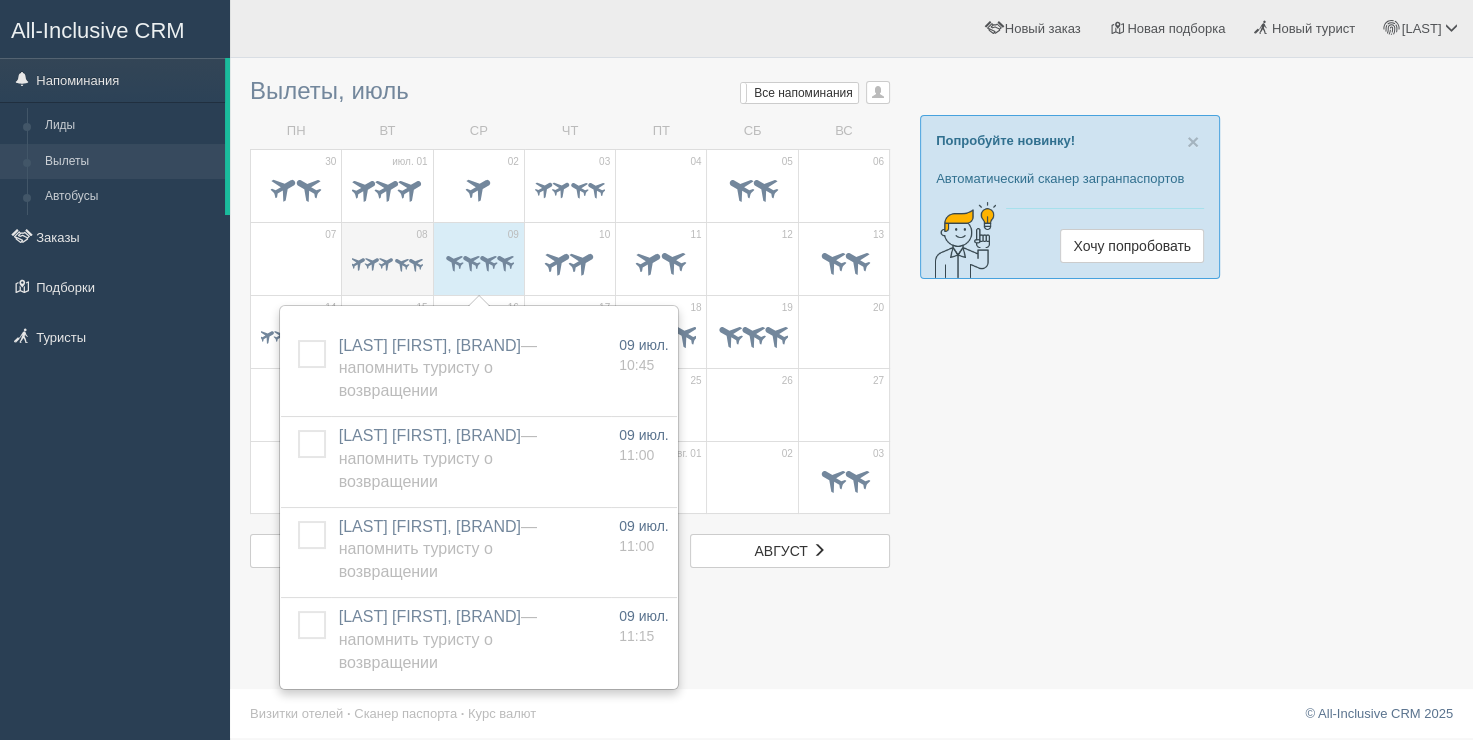 click at bounding box center (415, 262) 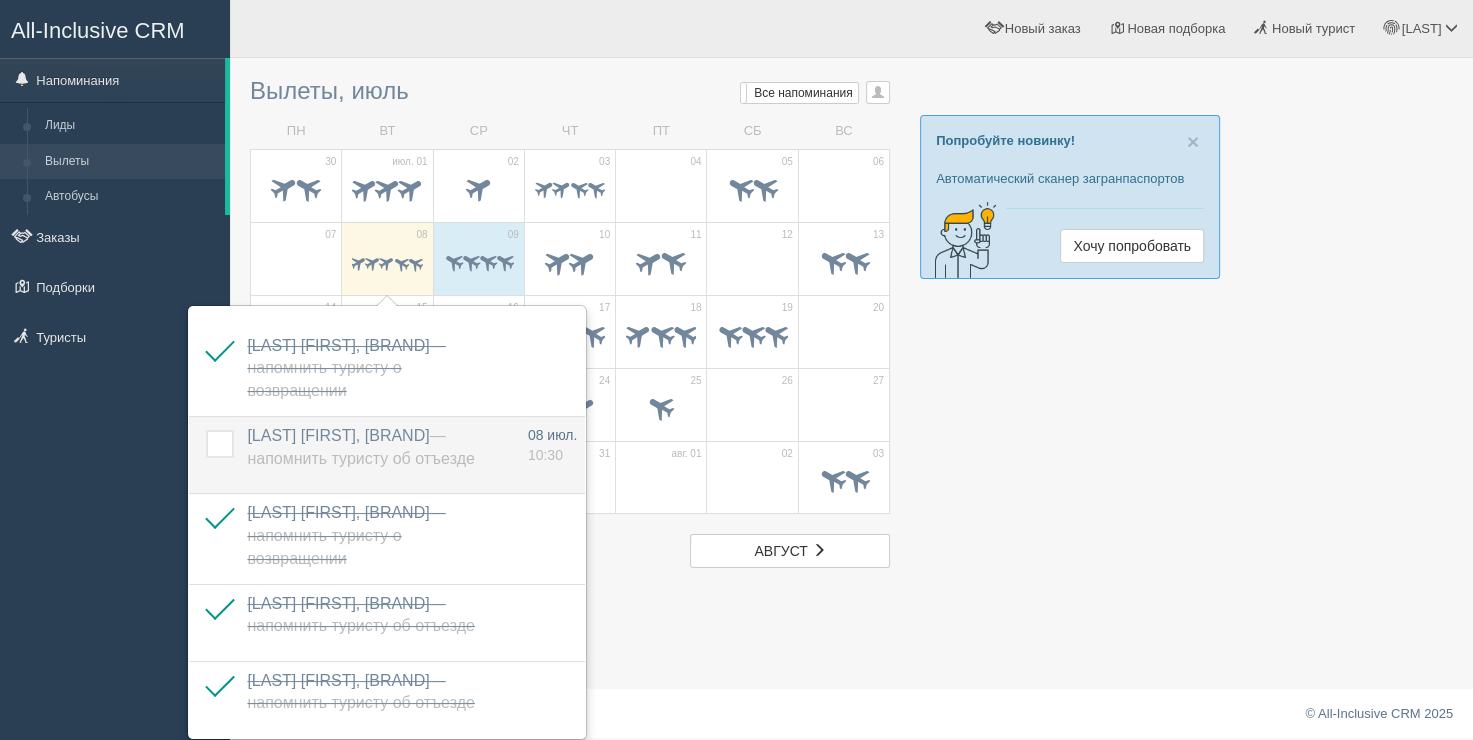 click at bounding box center [206, 430] 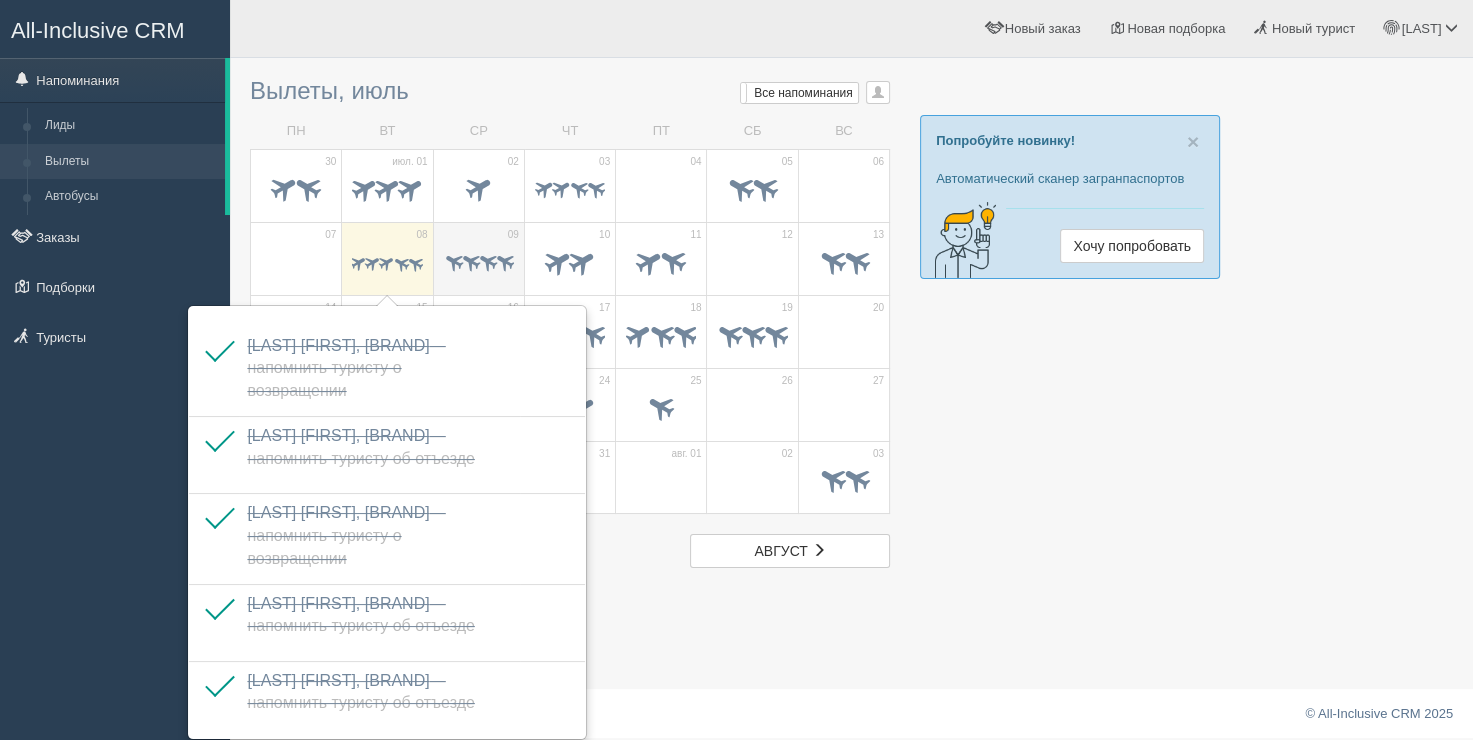 click at bounding box center (487, 261) 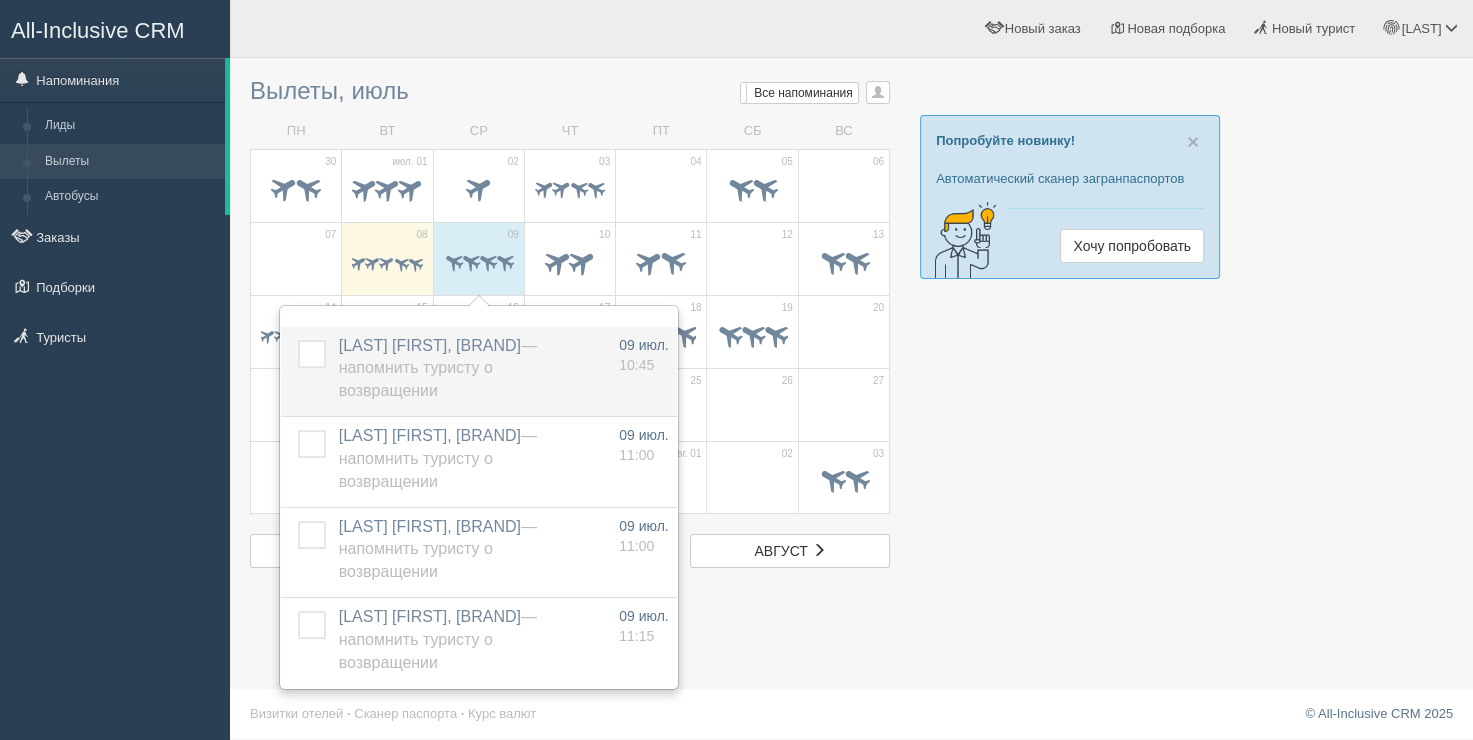 click at bounding box center [298, 340] 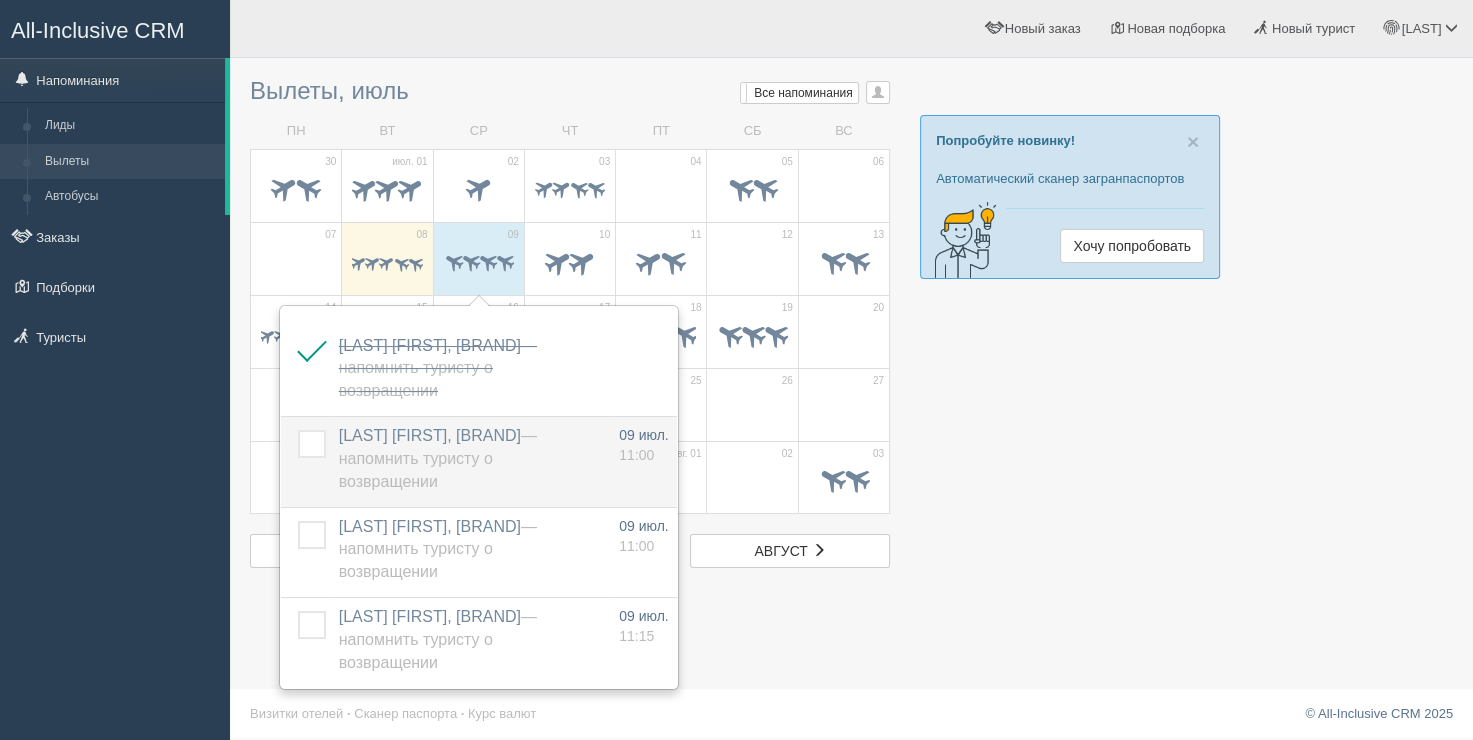click at bounding box center [298, 430] 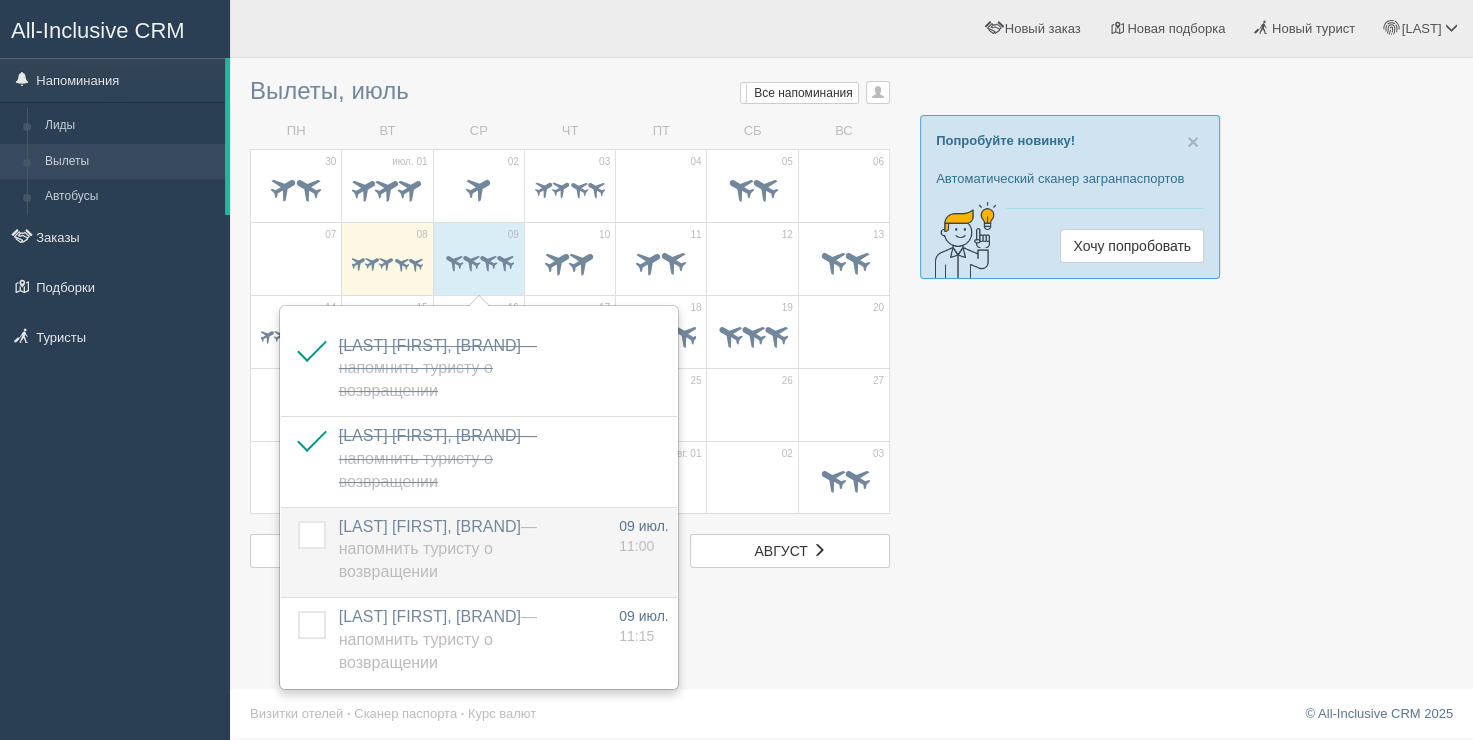 click at bounding box center (298, 521) 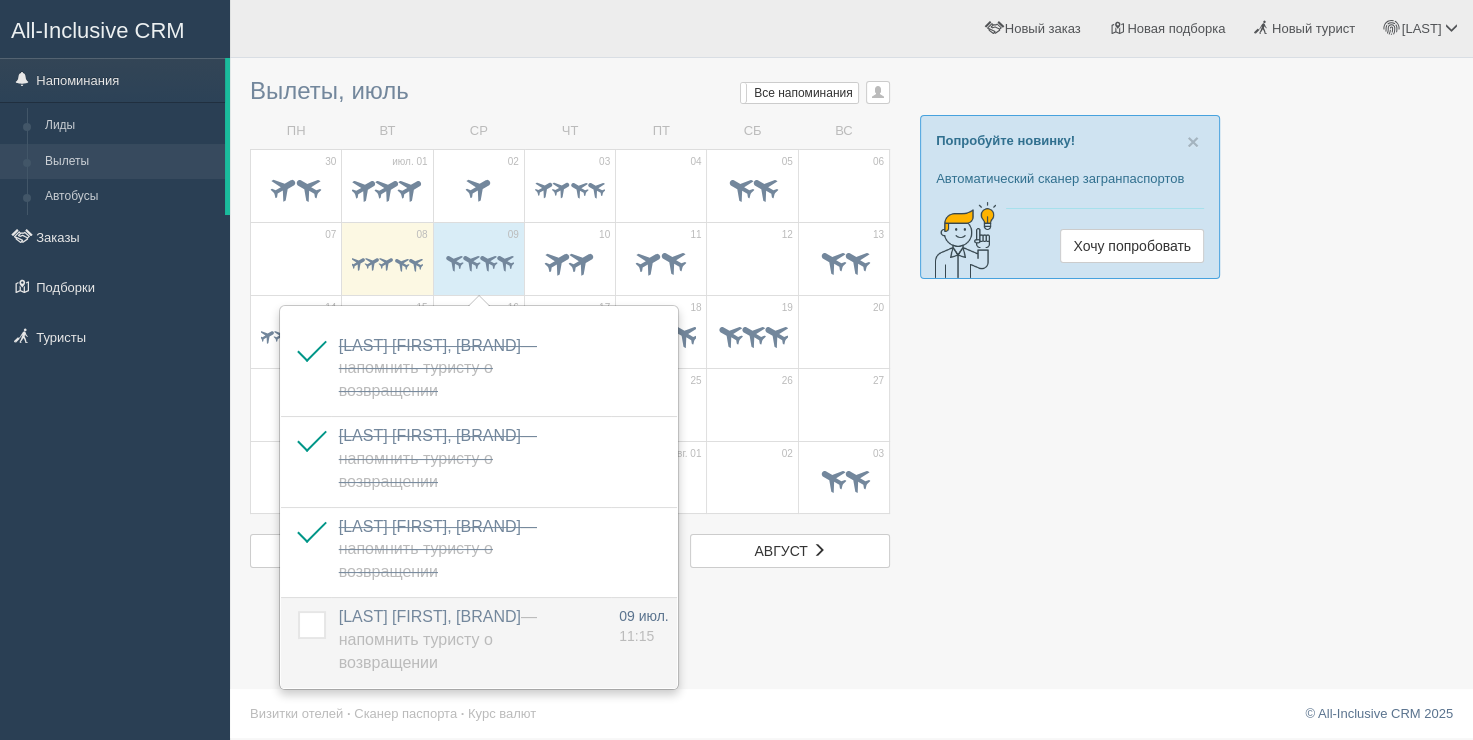 click at bounding box center [298, 611] 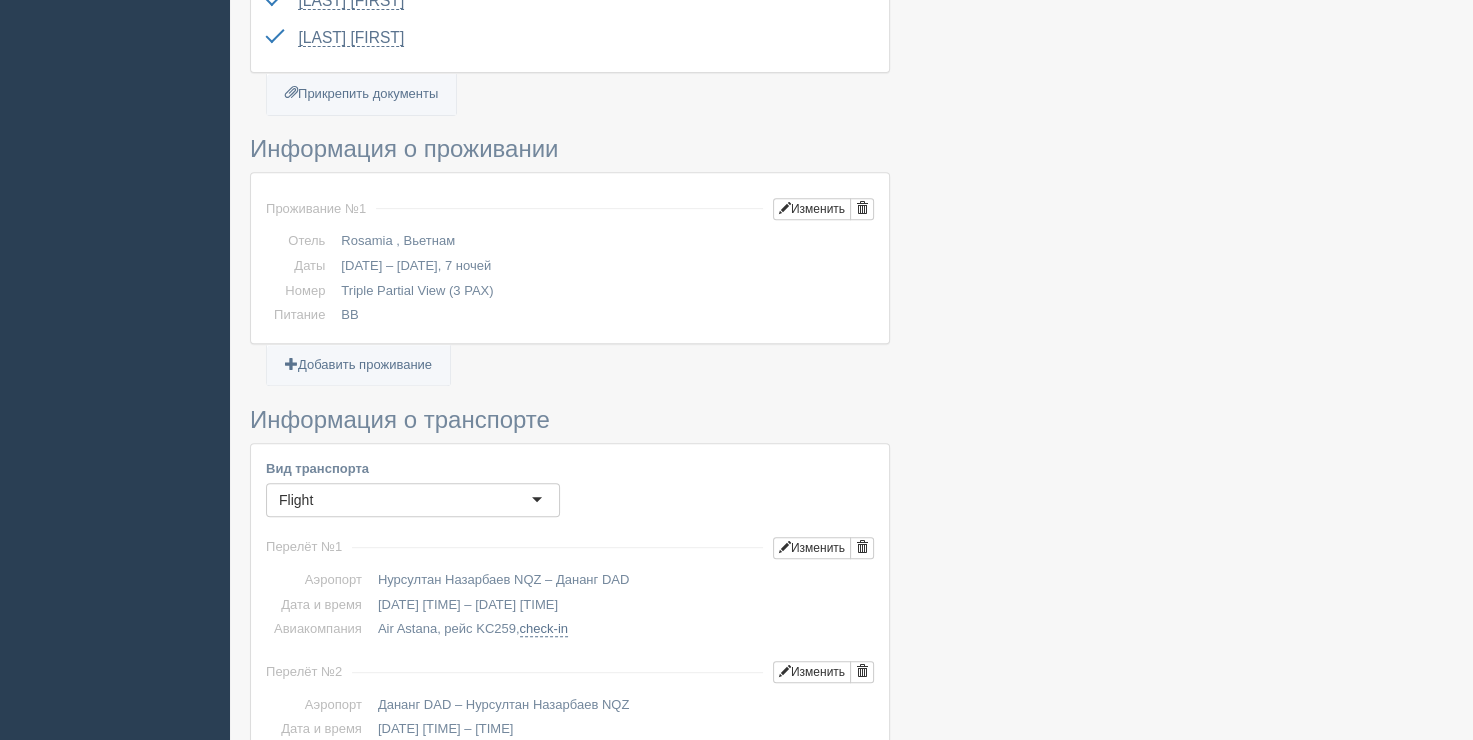 scroll, scrollTop: 700, scrollLeft: 0, axis: vertical 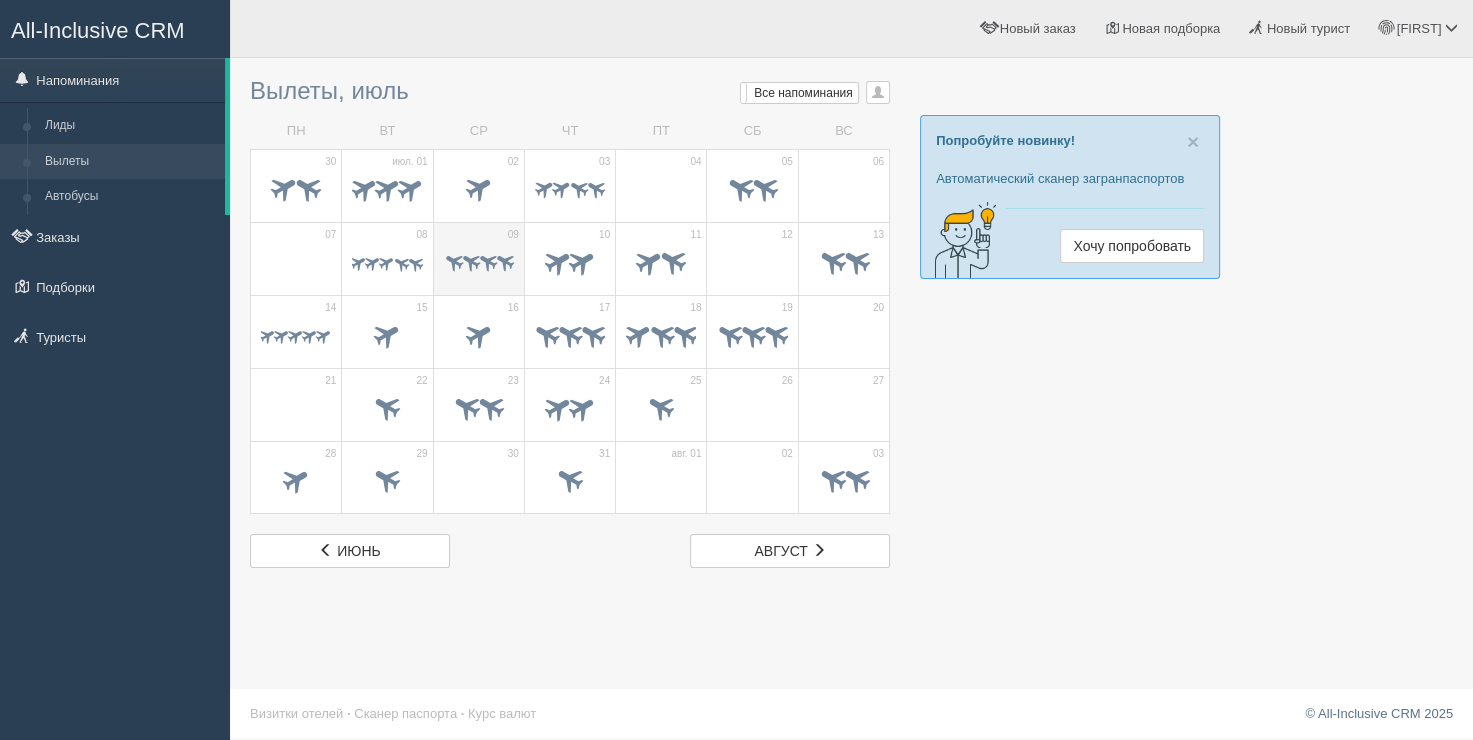 drag, startPoint x: 492, startPoint y: 292, endPoint x: 456, endPoint y: 250, distance: 55.31727 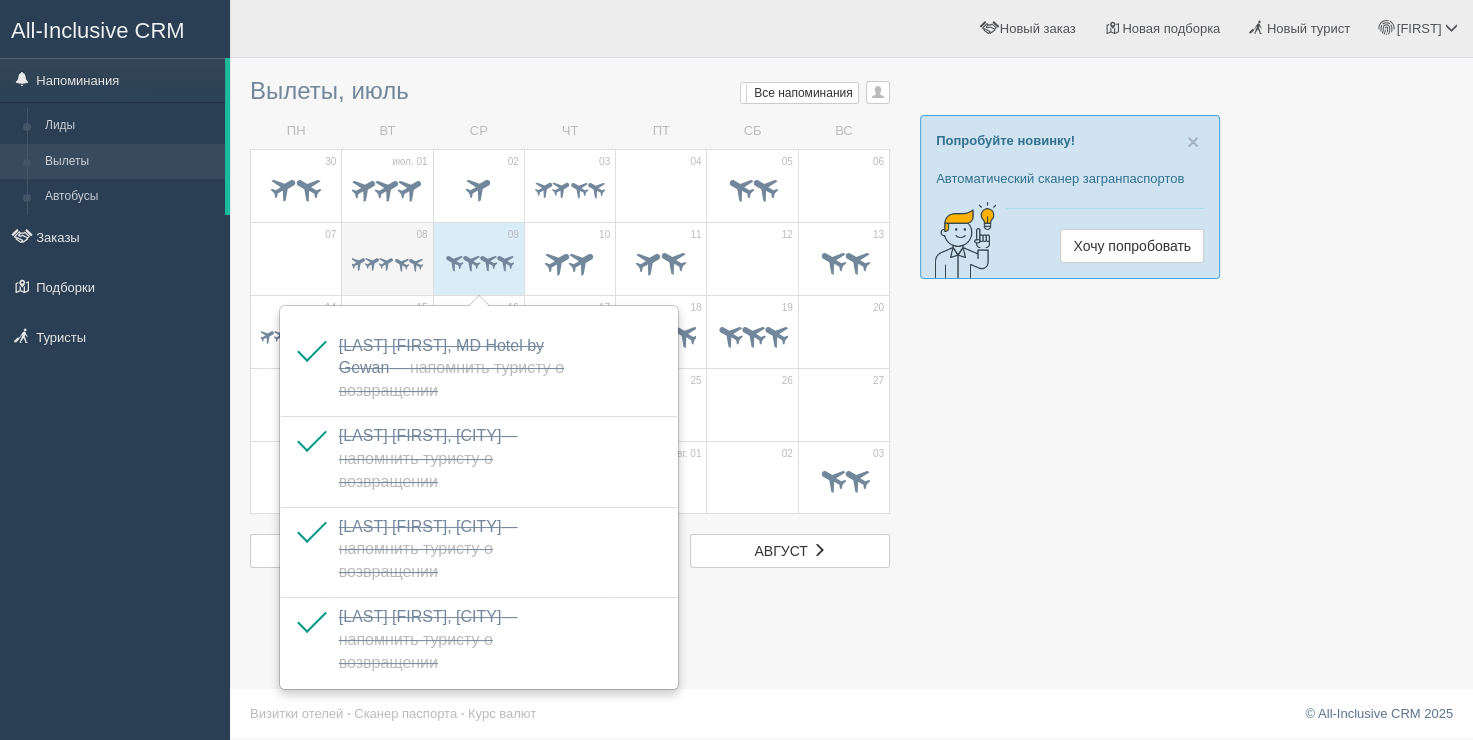 click at bounding box center [296, 191] 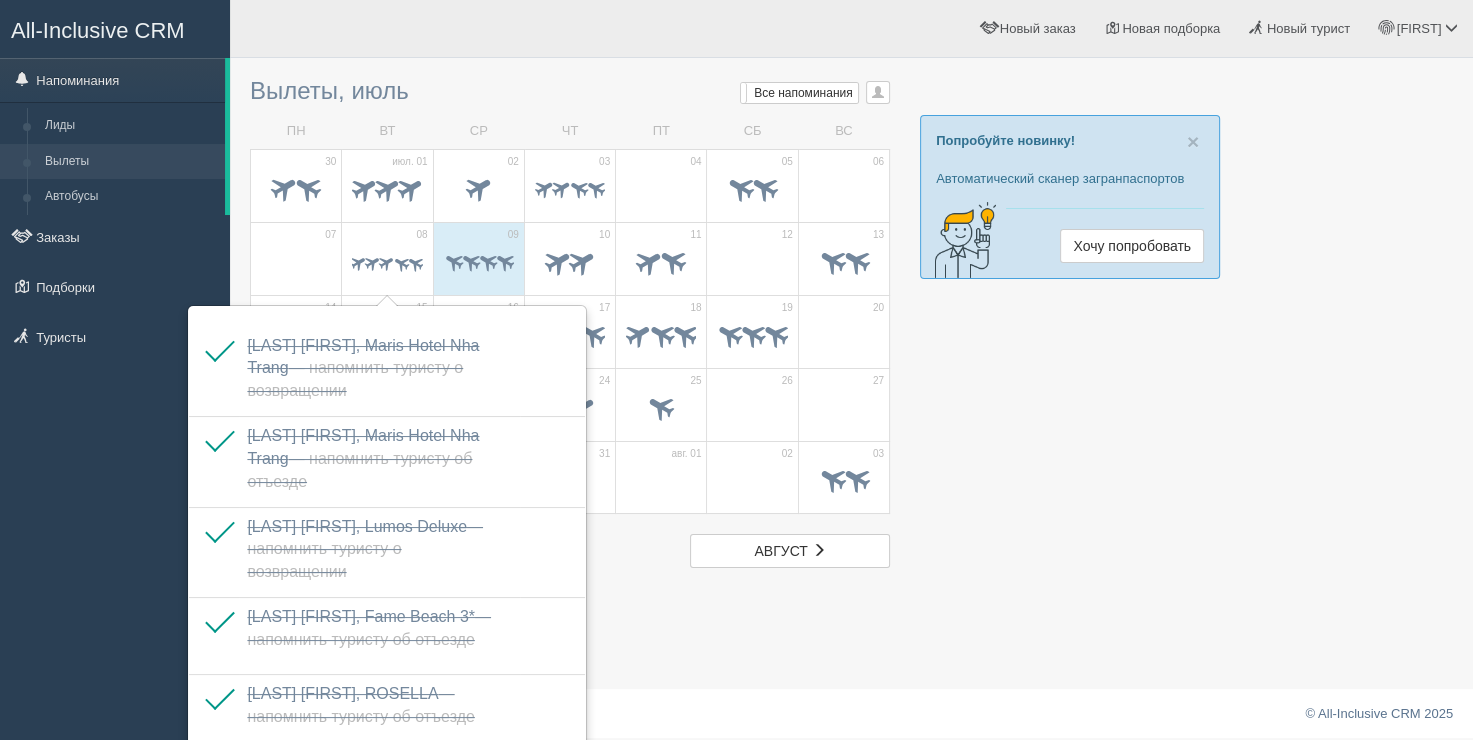 click on "[LAST] Мой профиль Моя аналитика Для туристов Помощь" at bounding box center [851, 29] 